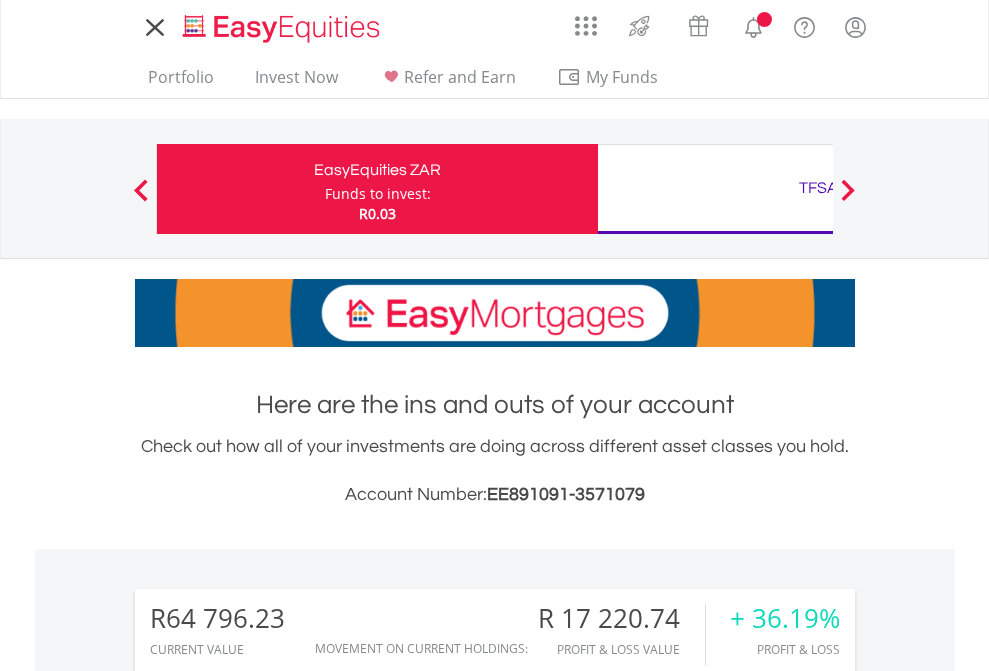scroll, scrollTop: 0, scrollLeft: 0, axis: both 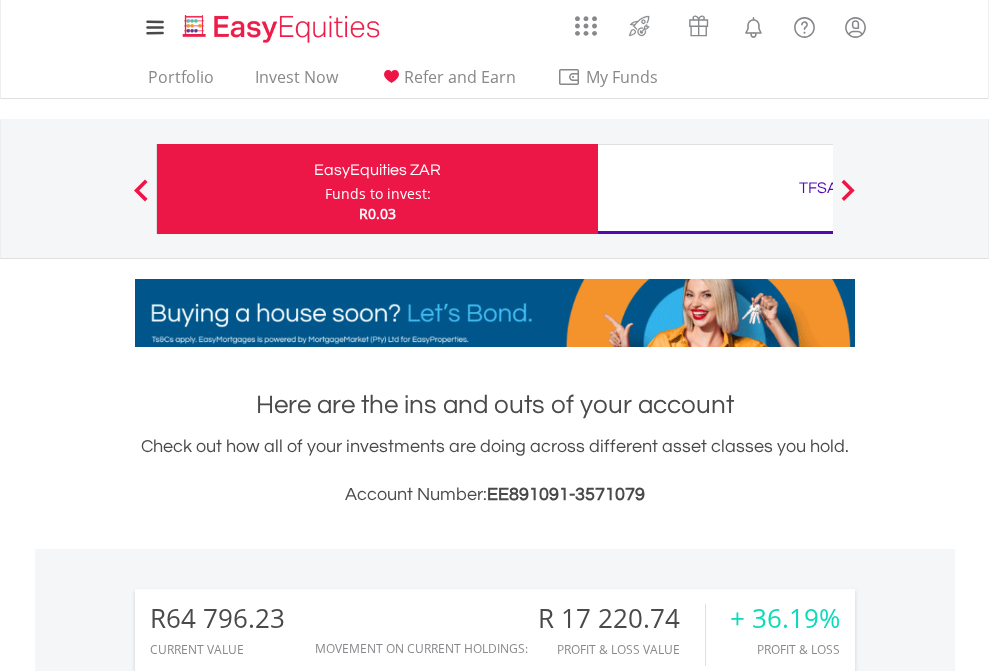 click on "Funds to invest:" at bounding box center [378, 194] 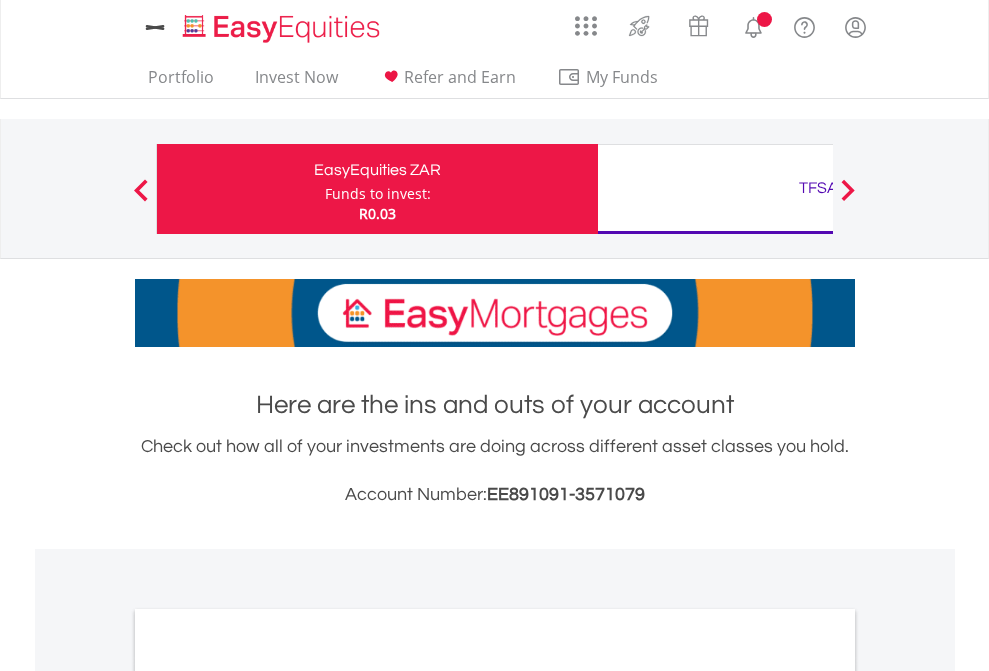 scroll, scrollTop: 0, scrollLeft: 0, axis: both 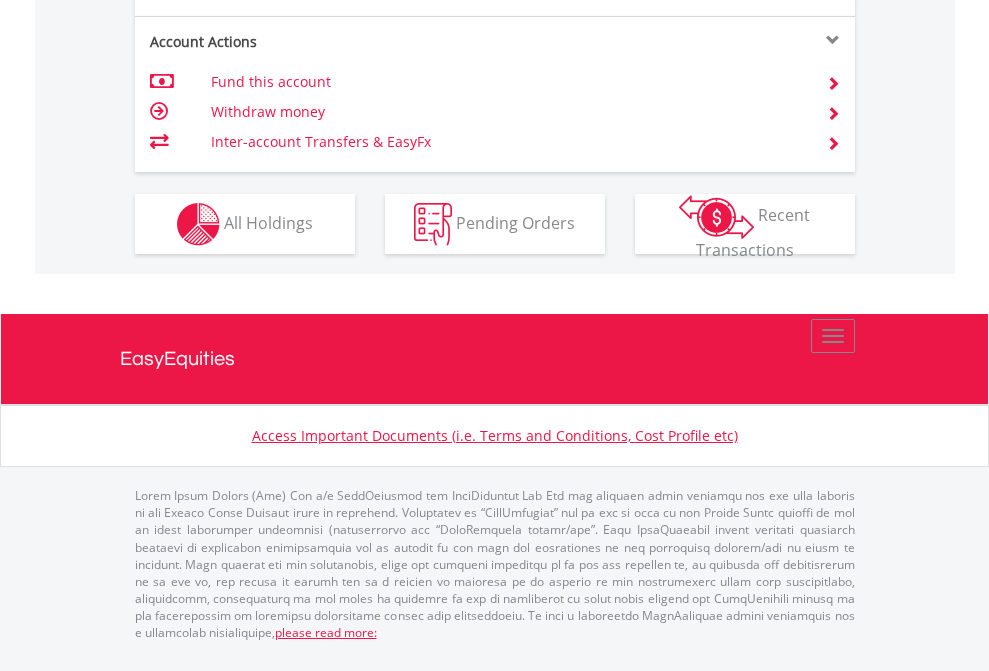 click on "Investment types" at bounding box center (706, -337) 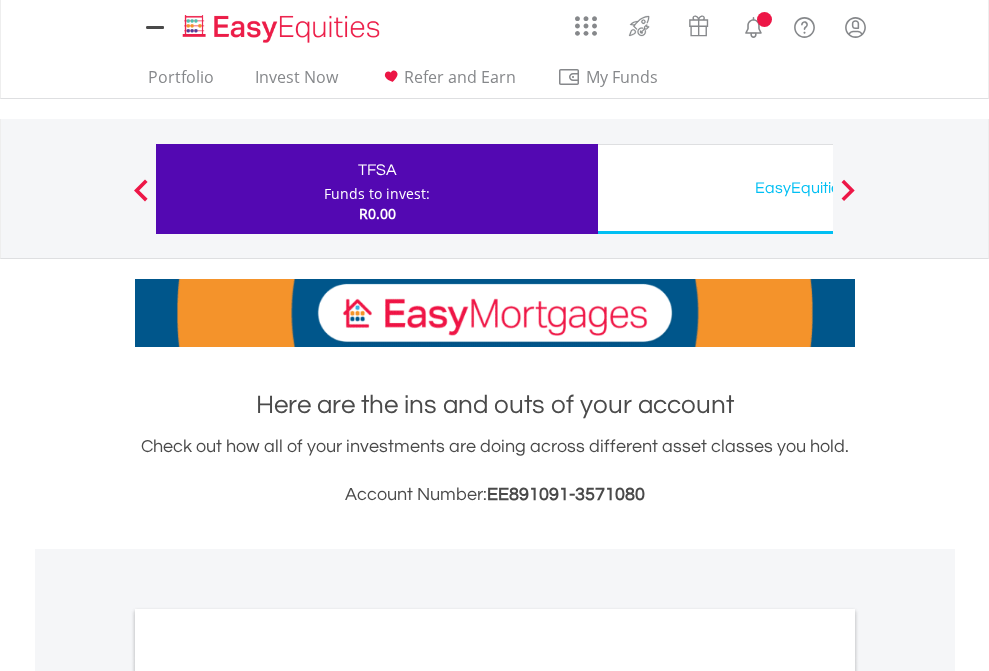 scroll, scrollTop: 0, scrollLeft: 0, axis: both 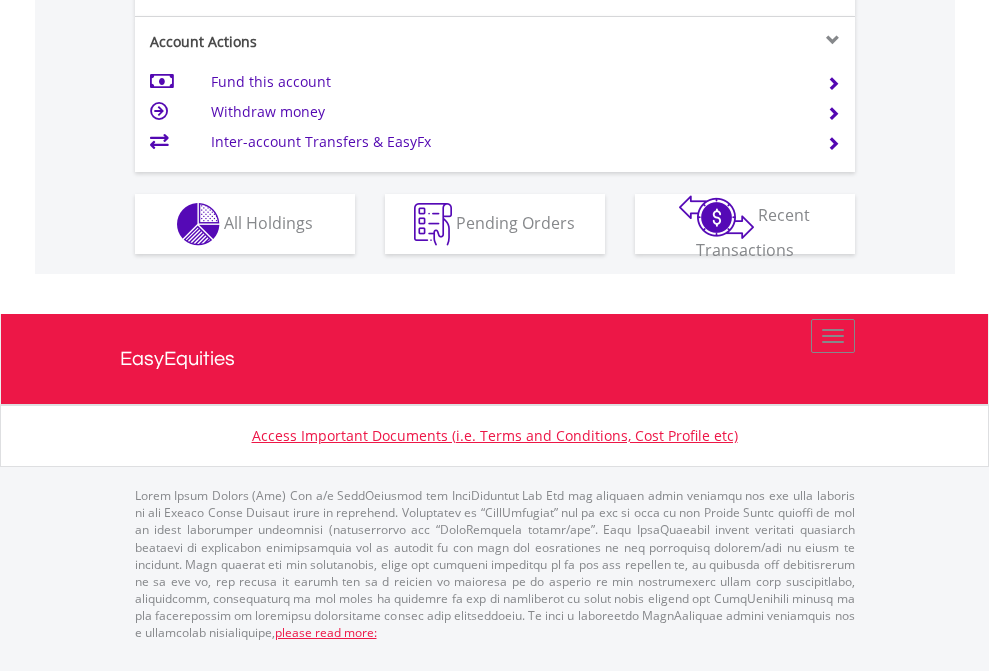 click on "Investment types" at bounding box center (706, -337) 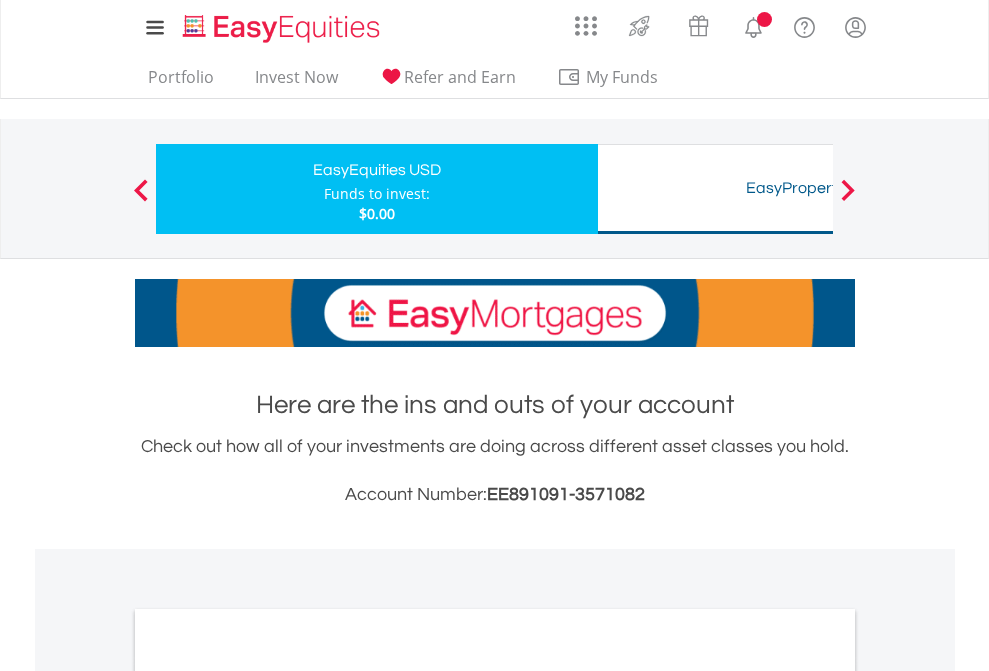 scroll, scrollTop: 0, scrollLeft: 0, axis: both 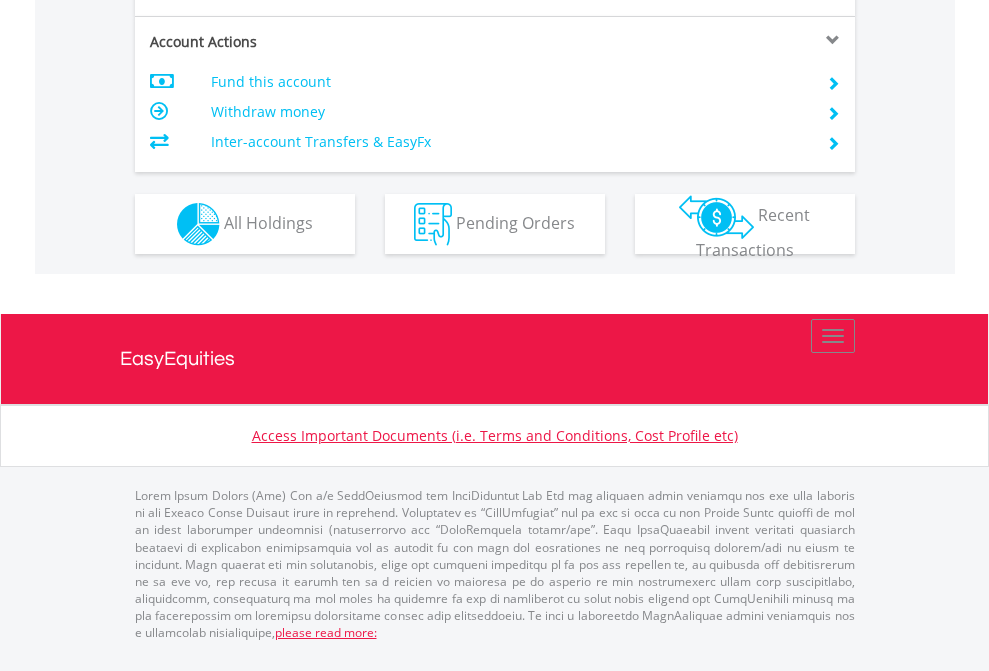 click on "Investment types" at bounding box center (706, -337) 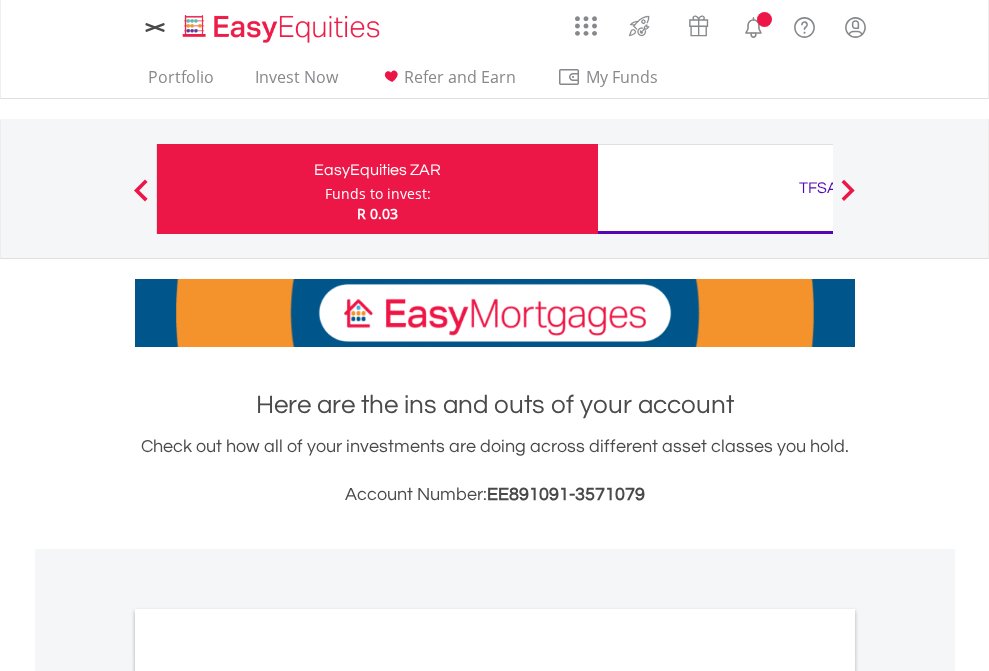 scroll, scrollTop: 0, scrollLeft: 0, axis: both 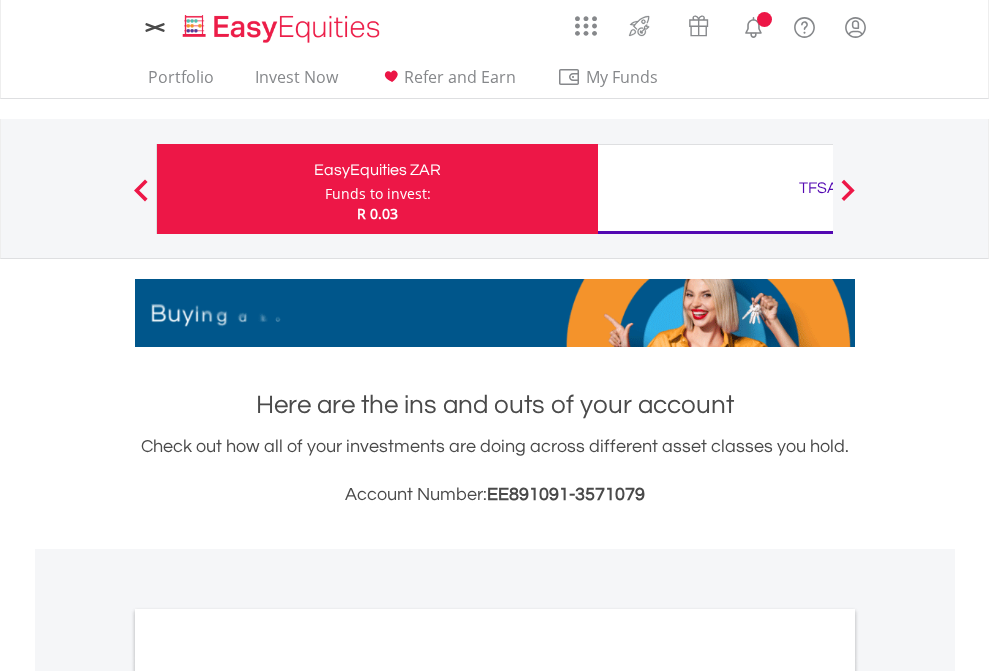 click on "All Holdings" at bounding box center (268, 1096) 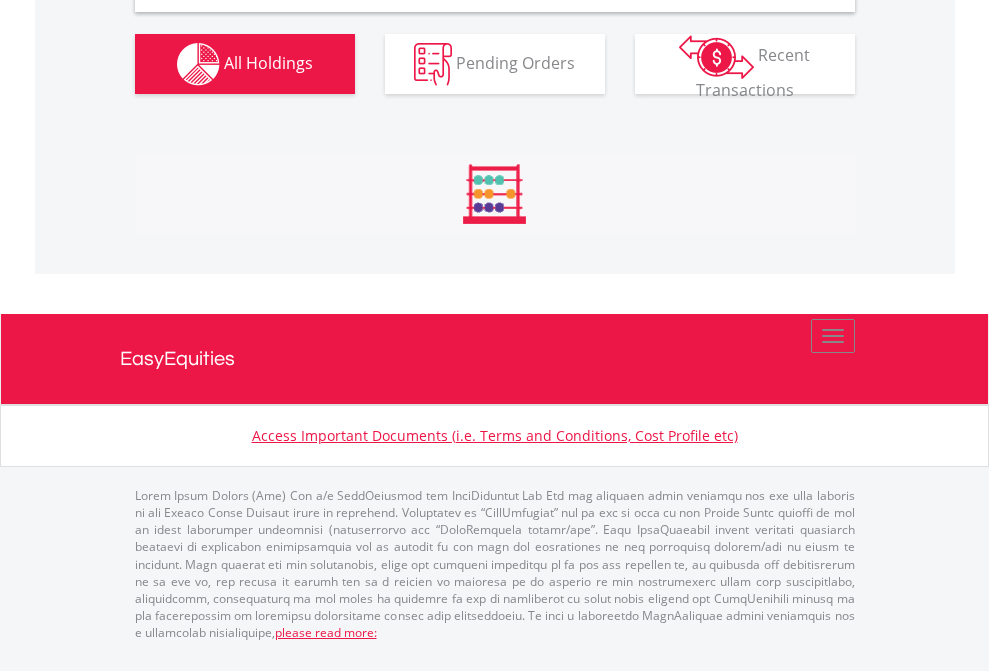 scroll, scrollTop: 1933, scrollLeft: 0, axis: vertical 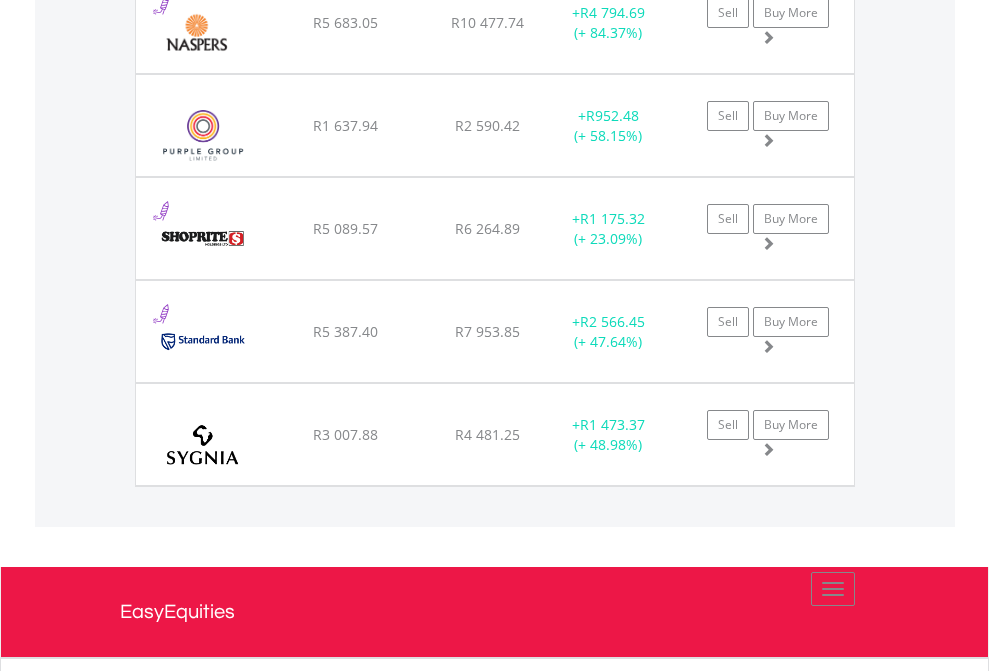 click on "TFSA" at bounding box center [818, -1745] 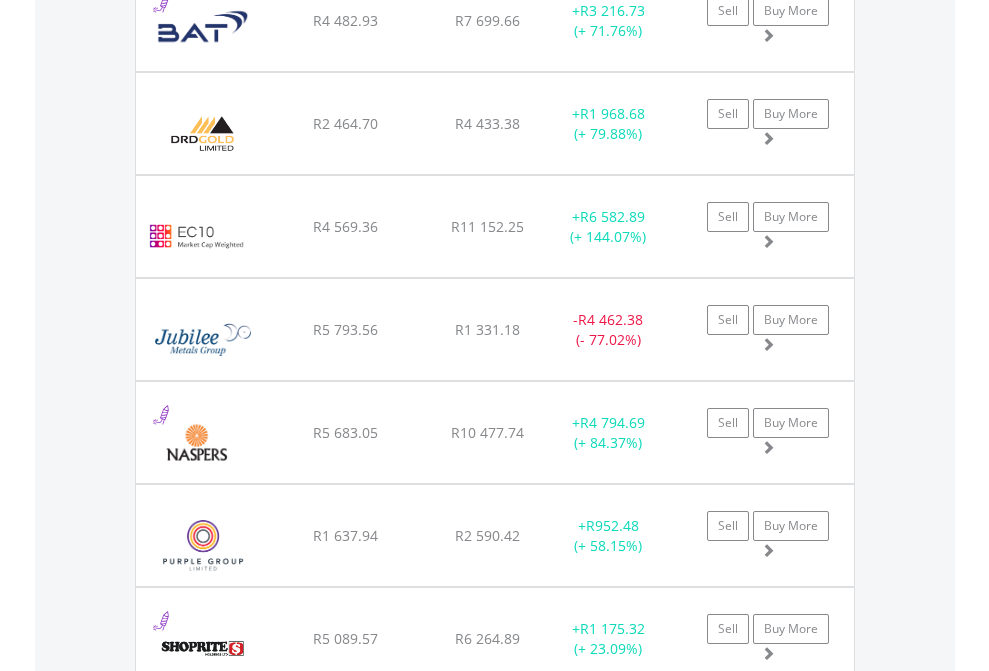 scroll, scrollTop: 144, scrollLeft: 0, axis: vertical 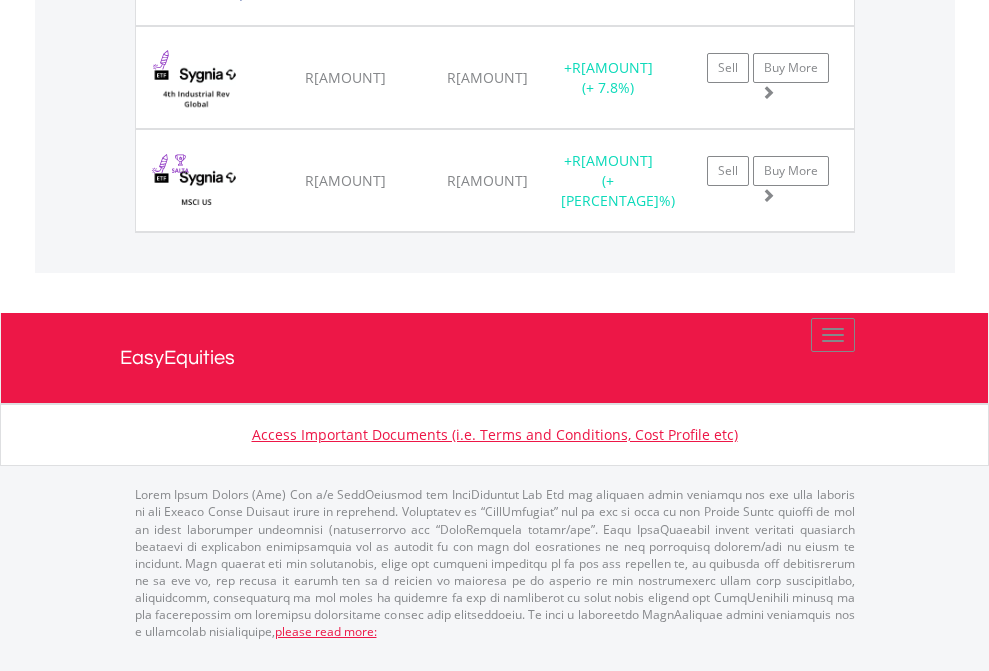 click on "EasyEquities USD" at bounding box center [818, -1751] 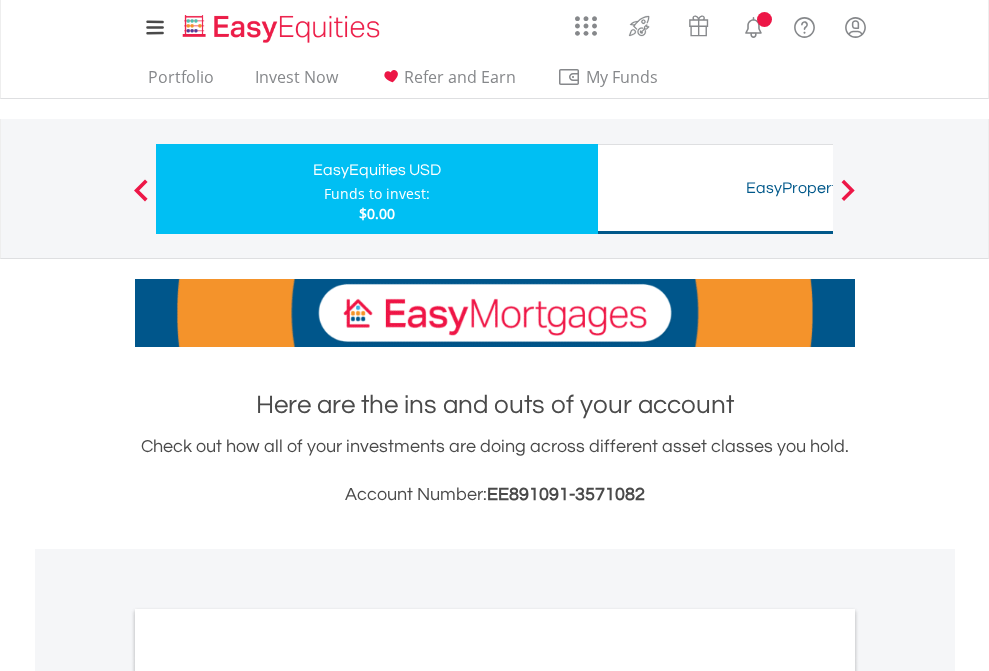 scroll, scrollTop: 0, scrollLeft: 0, axis: both 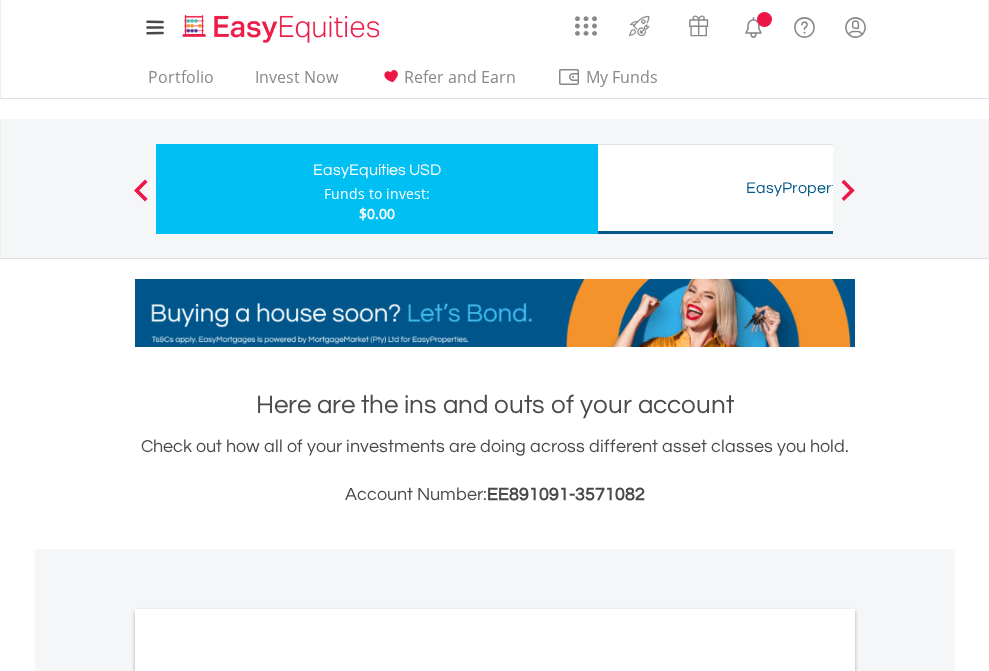 click on "All Holdings" at bounding box center [268, 1096] 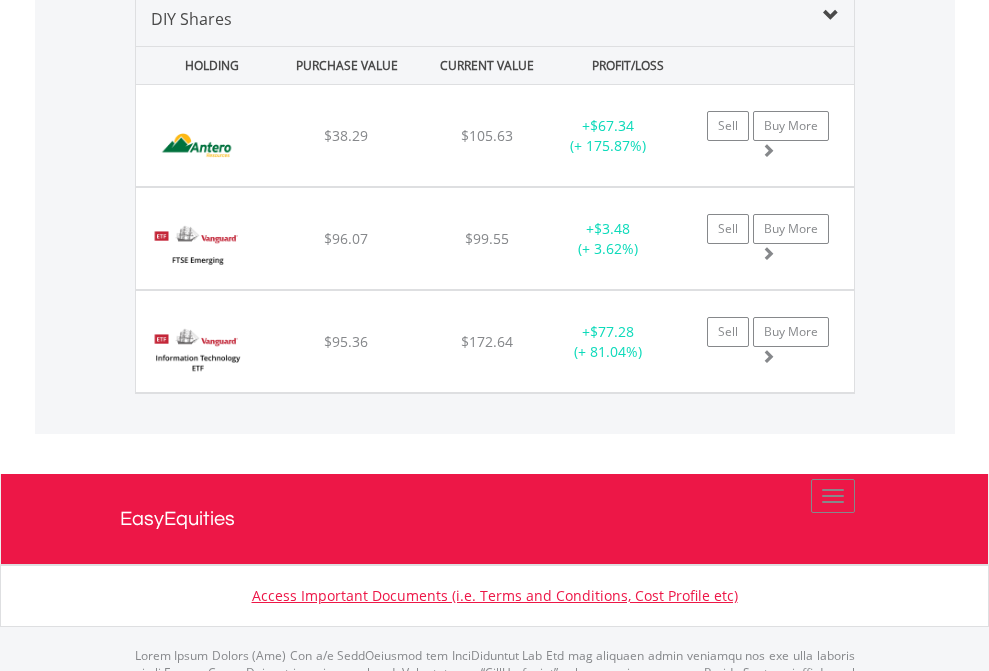 scroll, scrollTop: 1933, scrollLeft: 0, axis: vertical 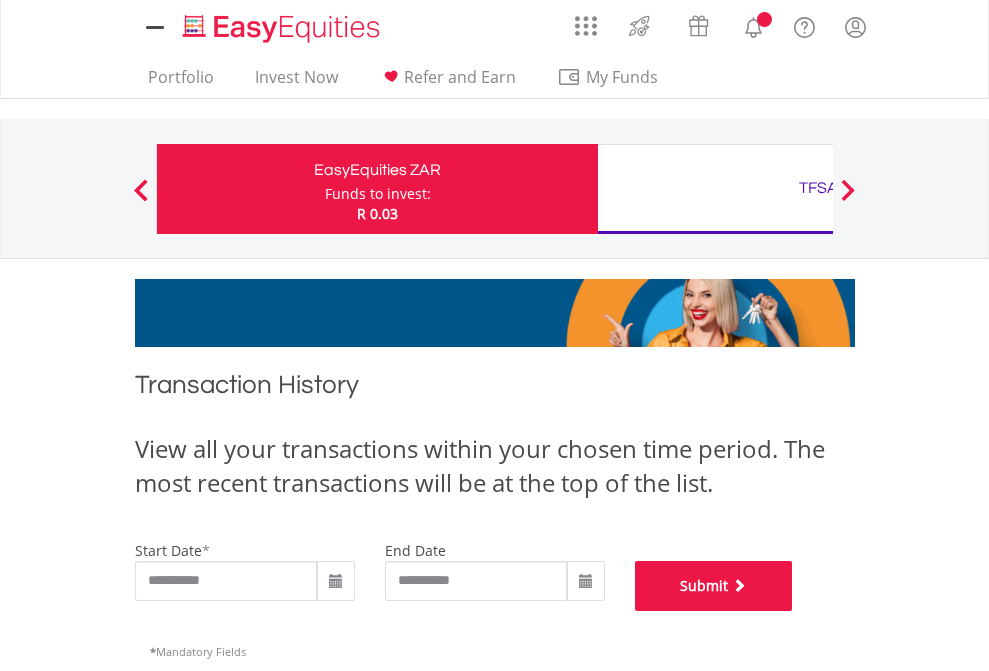 click on "Submit" at bounding box center (714, 586) 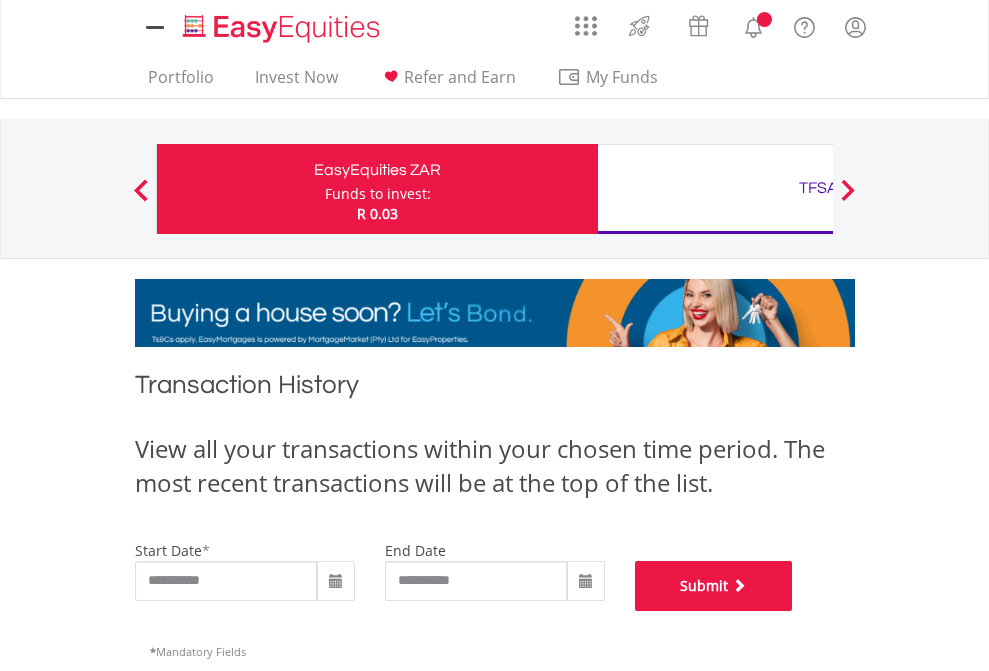 scroll, scrollTop: 811, scrollLeft: 0, axis: vertical 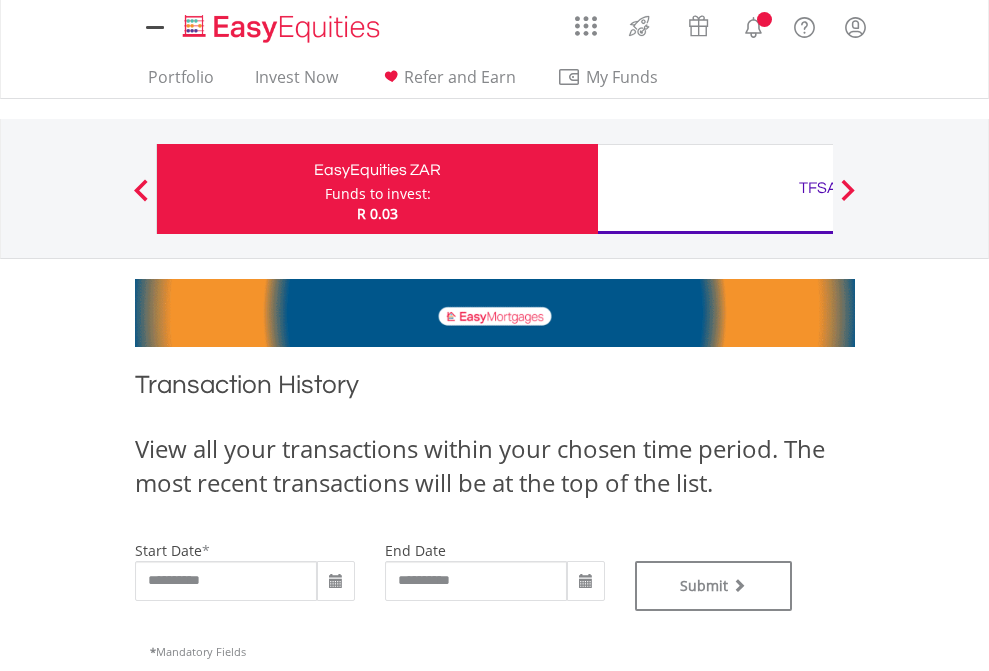 click on "TFSA" at bounding box center (818, 188) 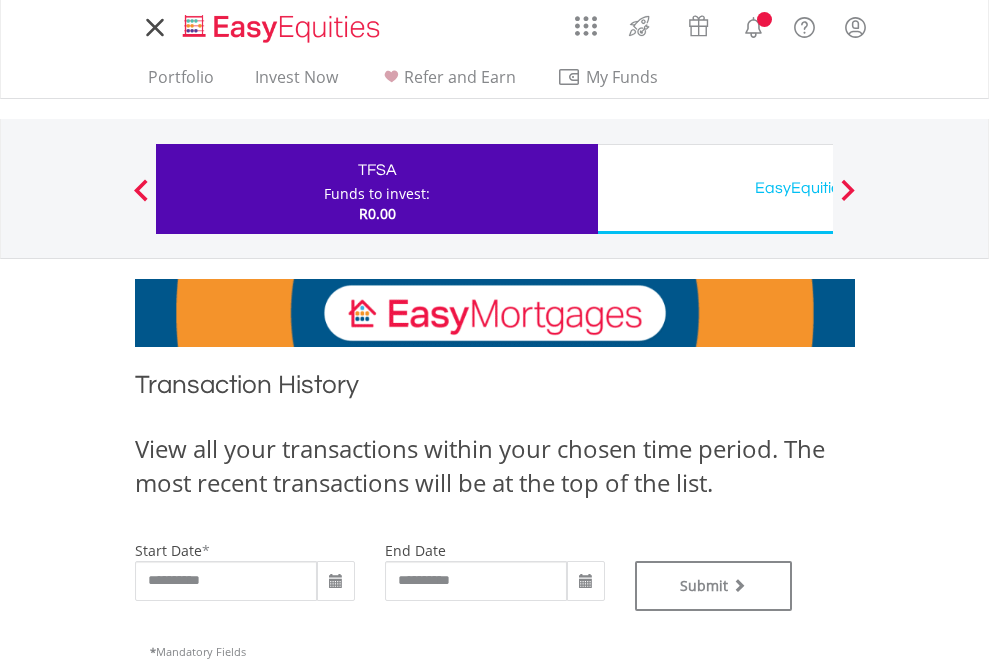 scroll, scrollTop: 0, scrollLeft: 0, axis: both 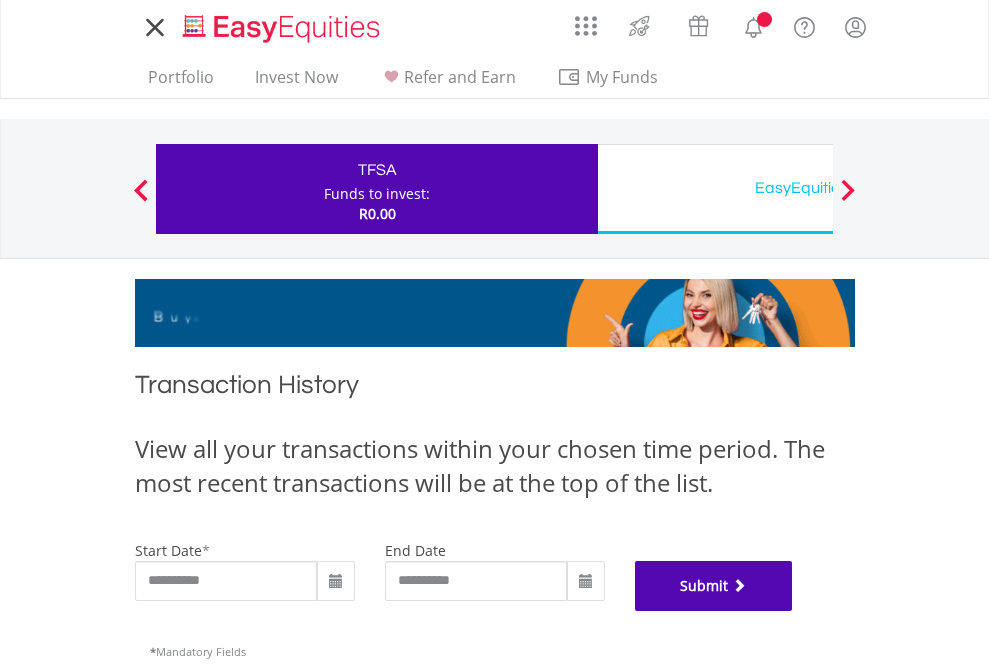 click on "Submit" at bounding box center [714, 586] 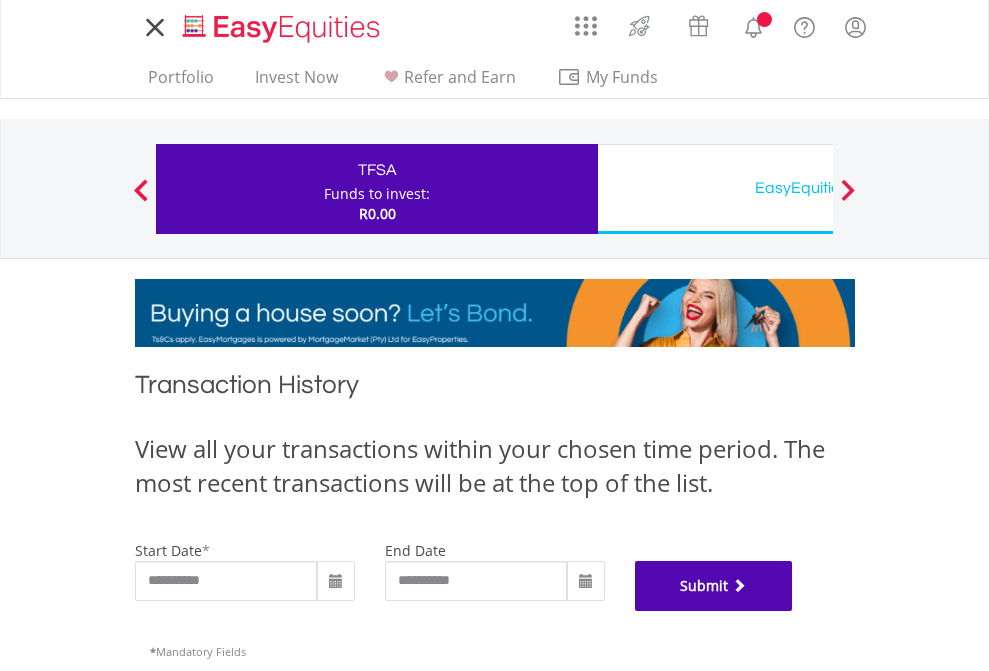 scroll, scrollTop: 811, scrollLeft: 0, axis: vertical 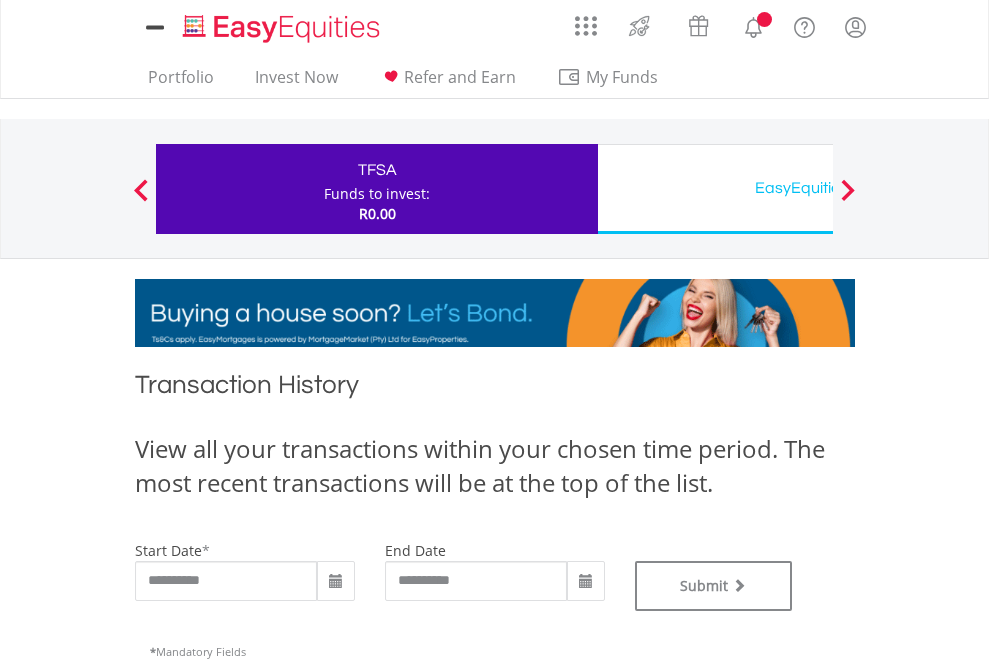 click on "EasyEquities USD" at bounding box center (818, 188) 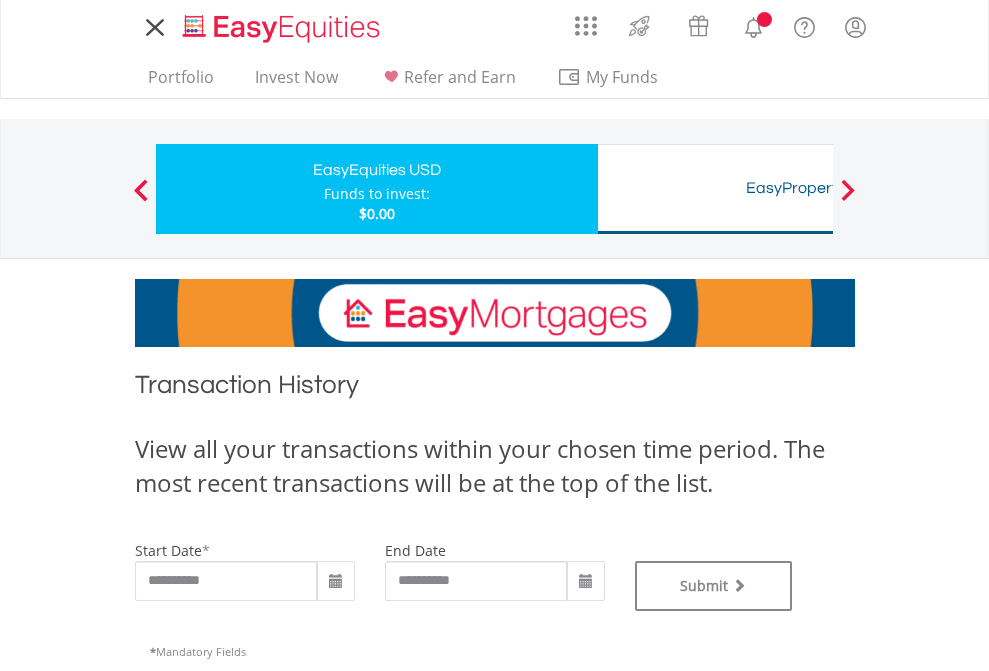 scroll, scrollTop: 0, scrollLeft: 0, axis: both 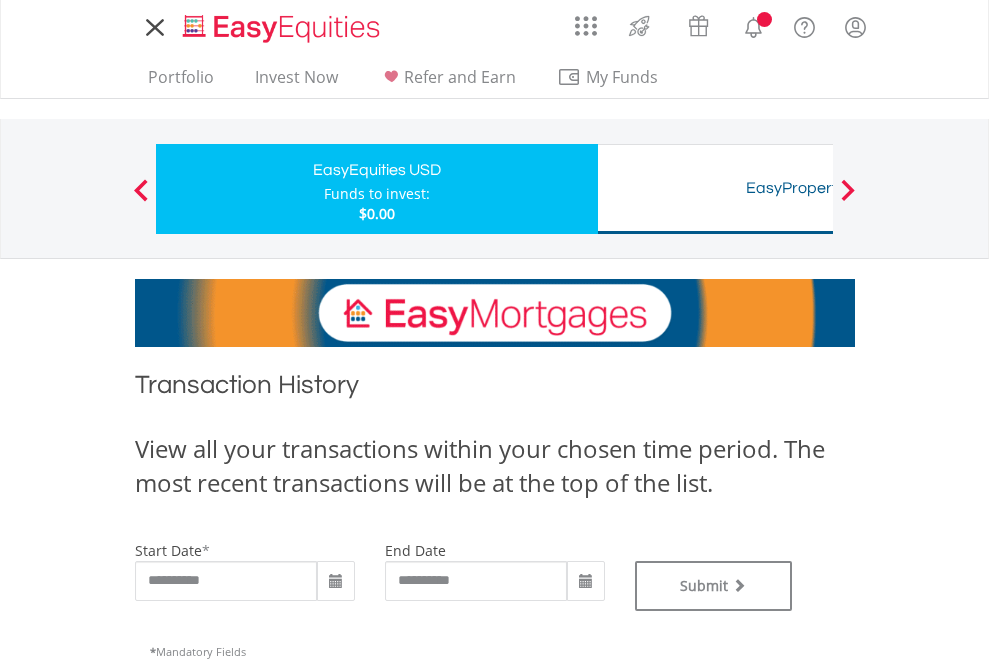 type on "**********" 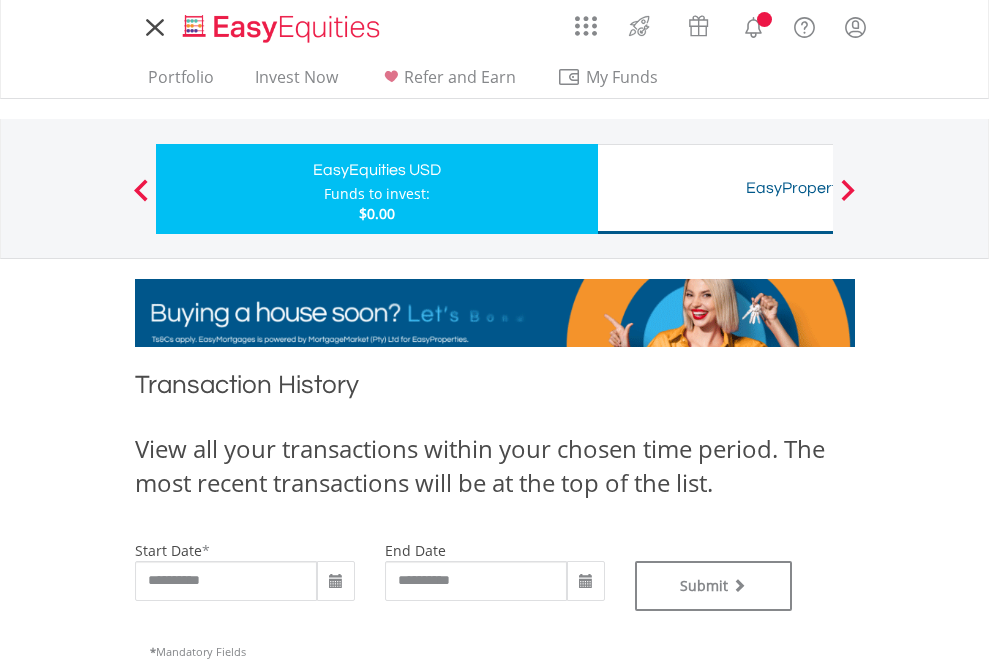 type on "**********" 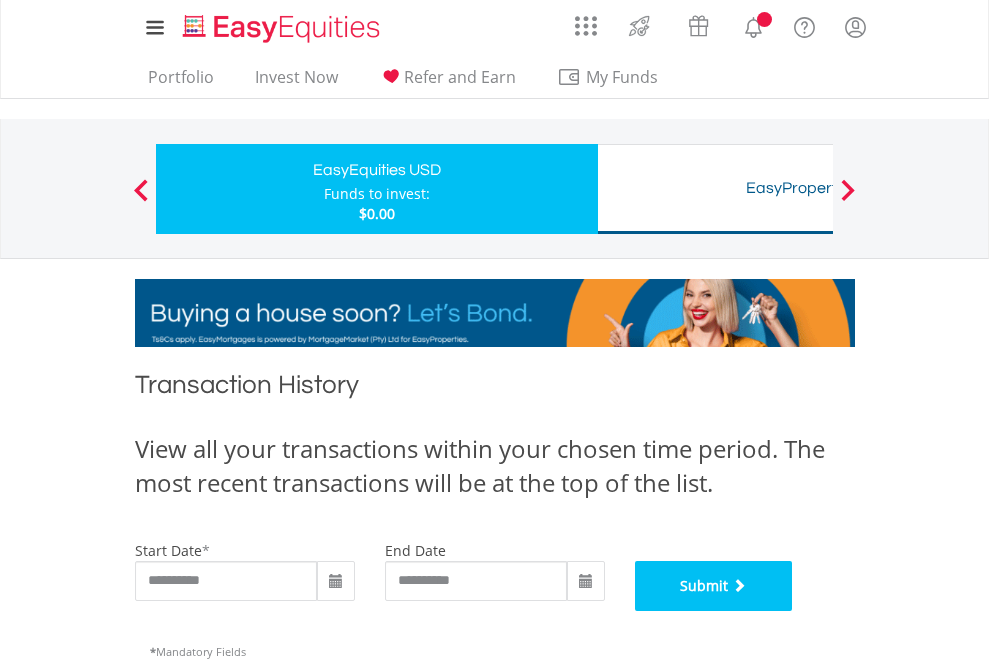 click on "Submit" at bounding box center [714, 586] 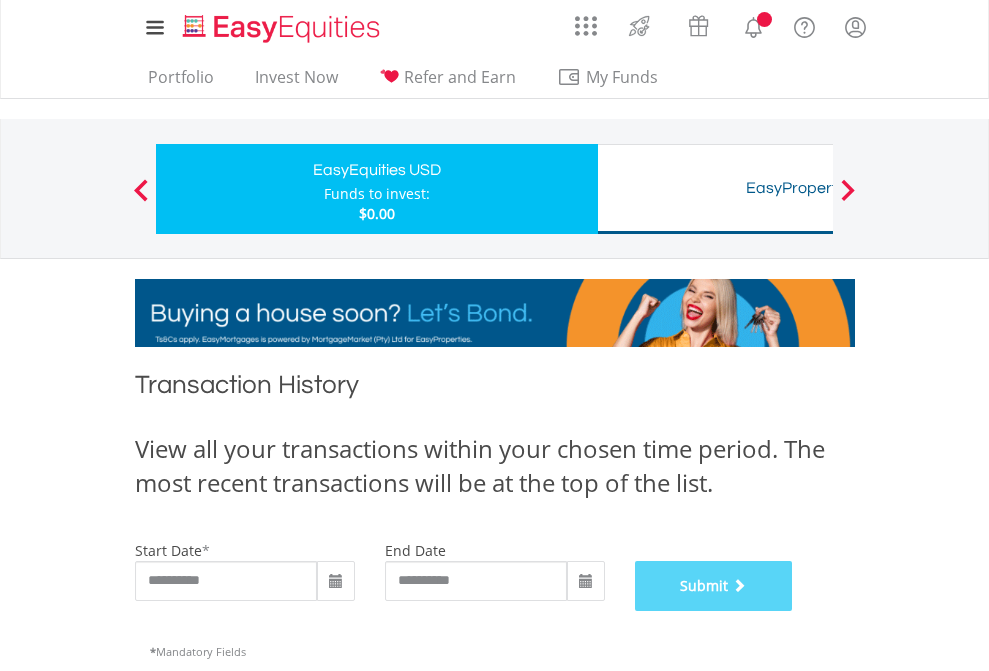 scroll, scrollTop: 811, scrollLeft: 0, axis: vertical 